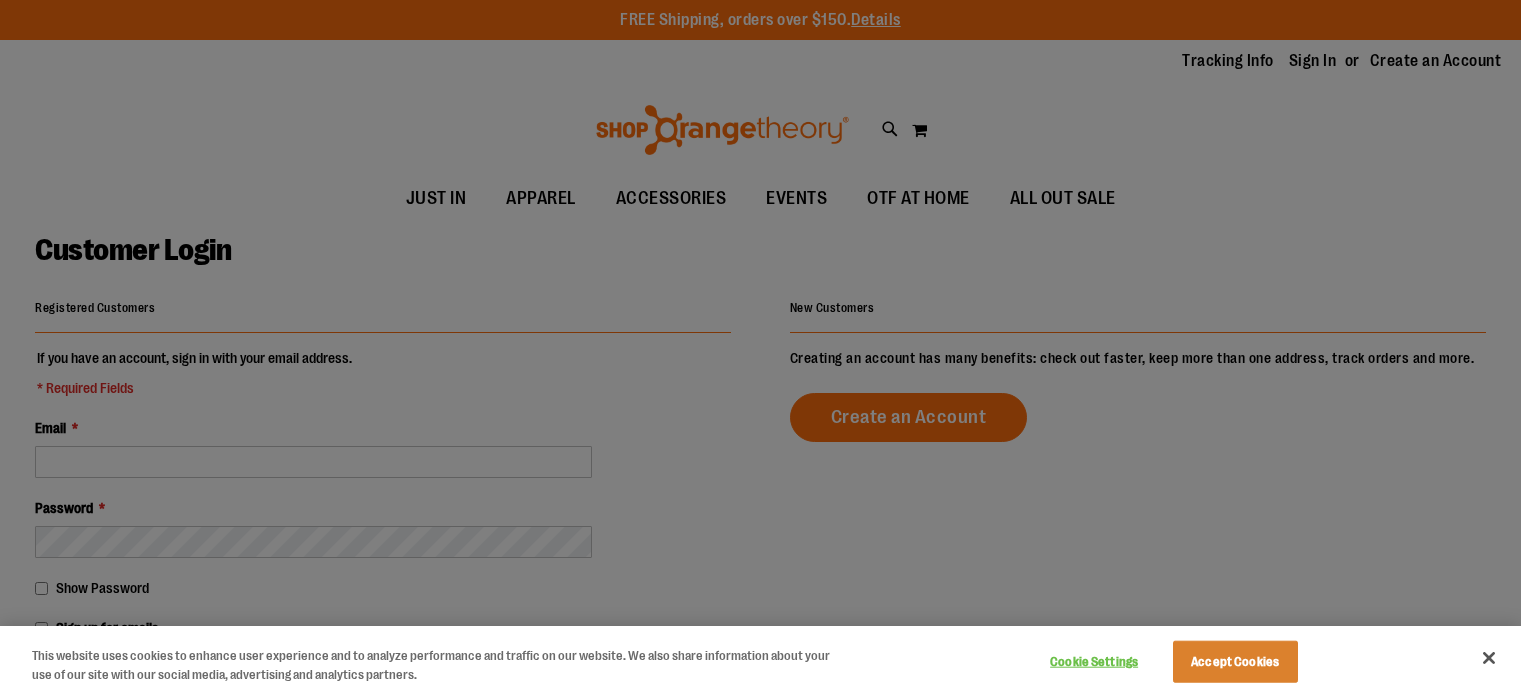 scroll, scrollTop: 0, scrollLeft: 0, axis: both 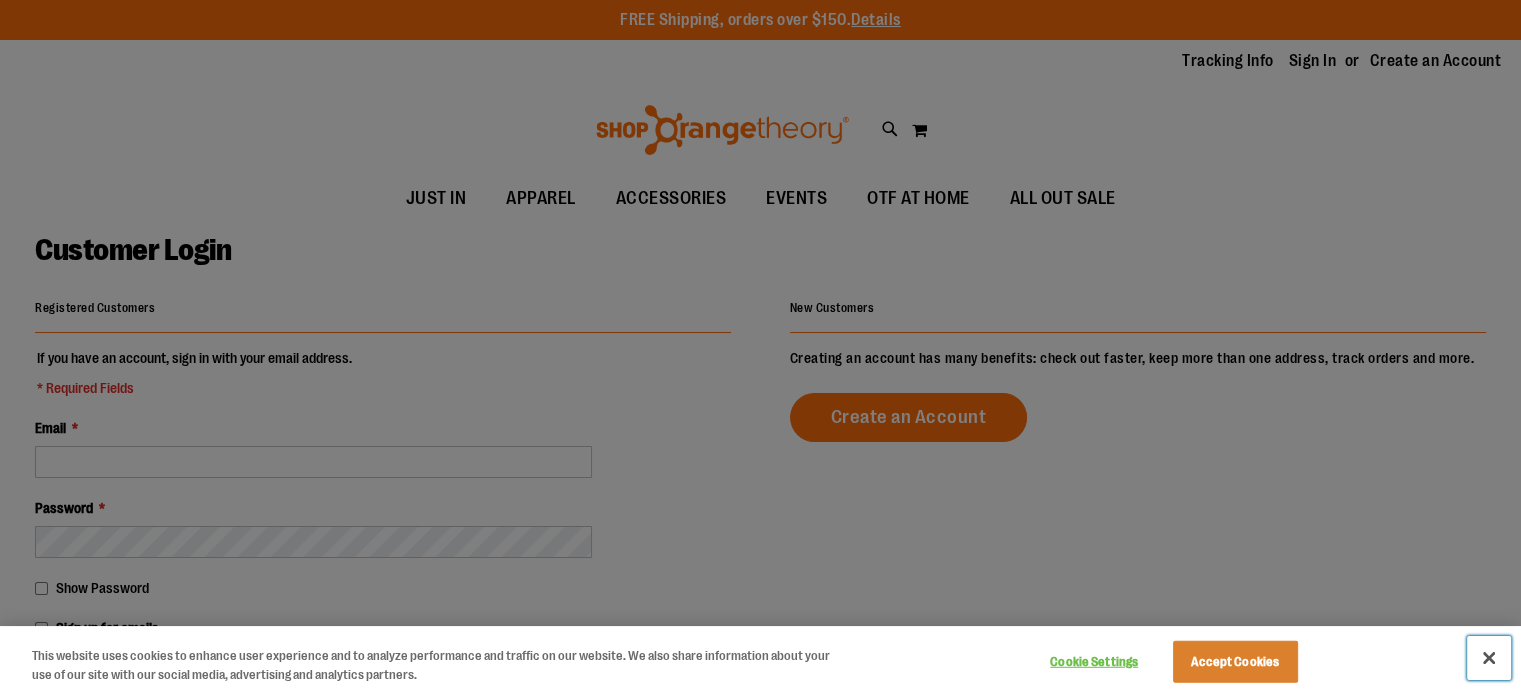 click at bounding box center (1489, 658) 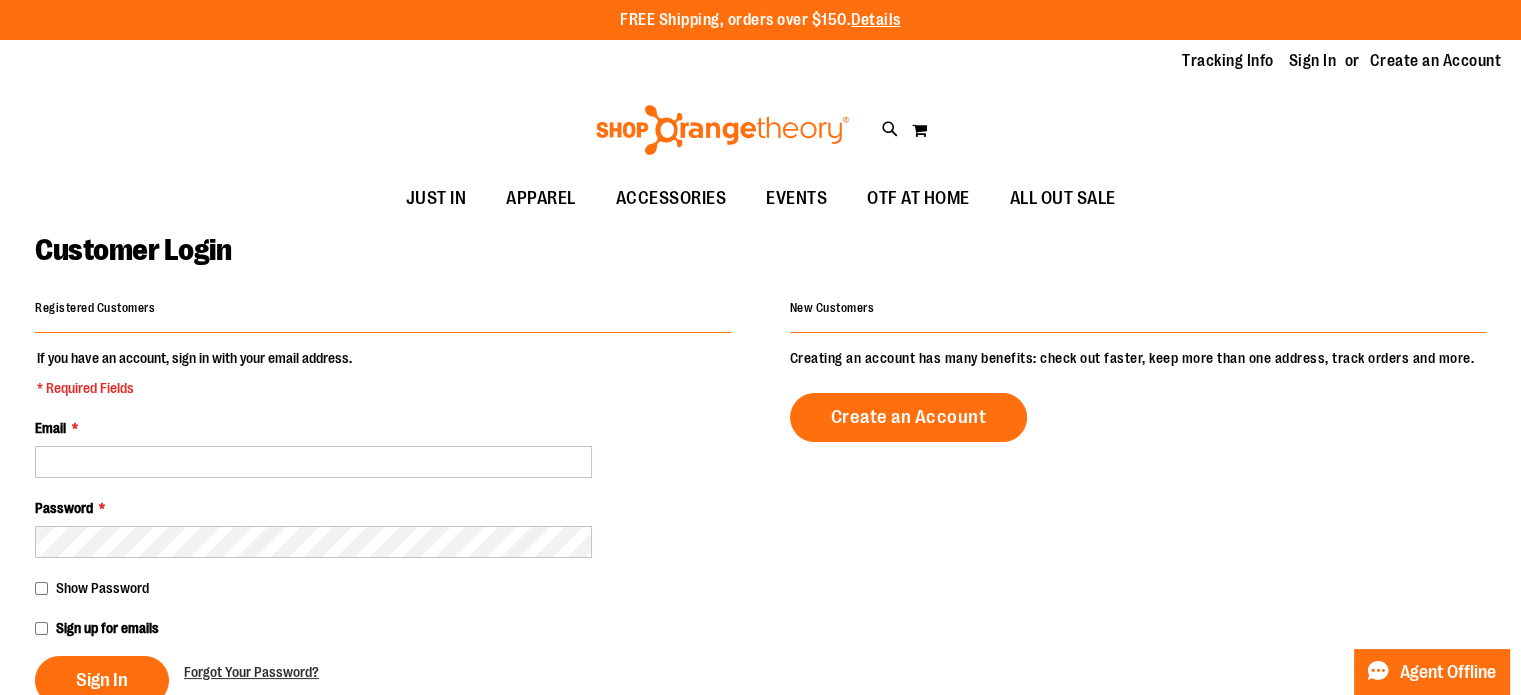 click on "Email *" at bounding box center [383, 448] 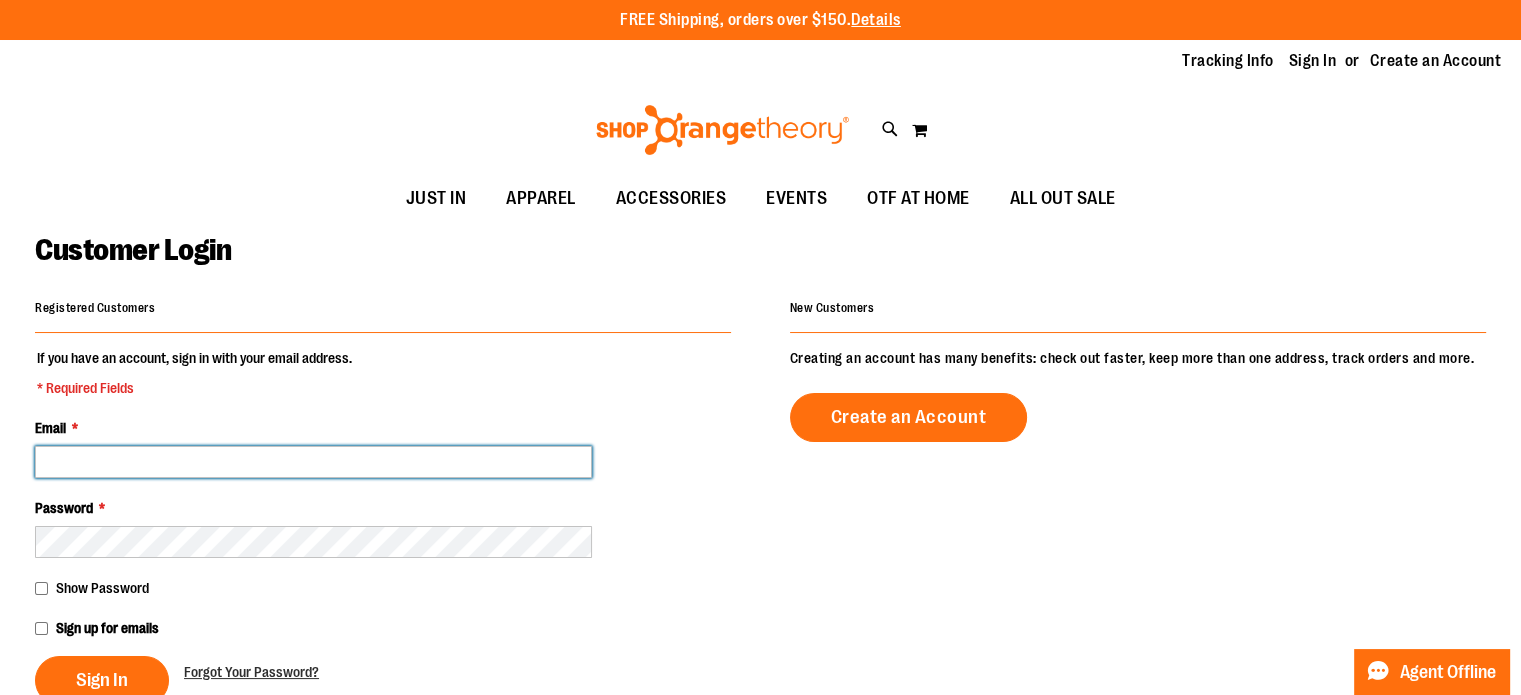 click on "Email *" at bounding box center (313, 462) 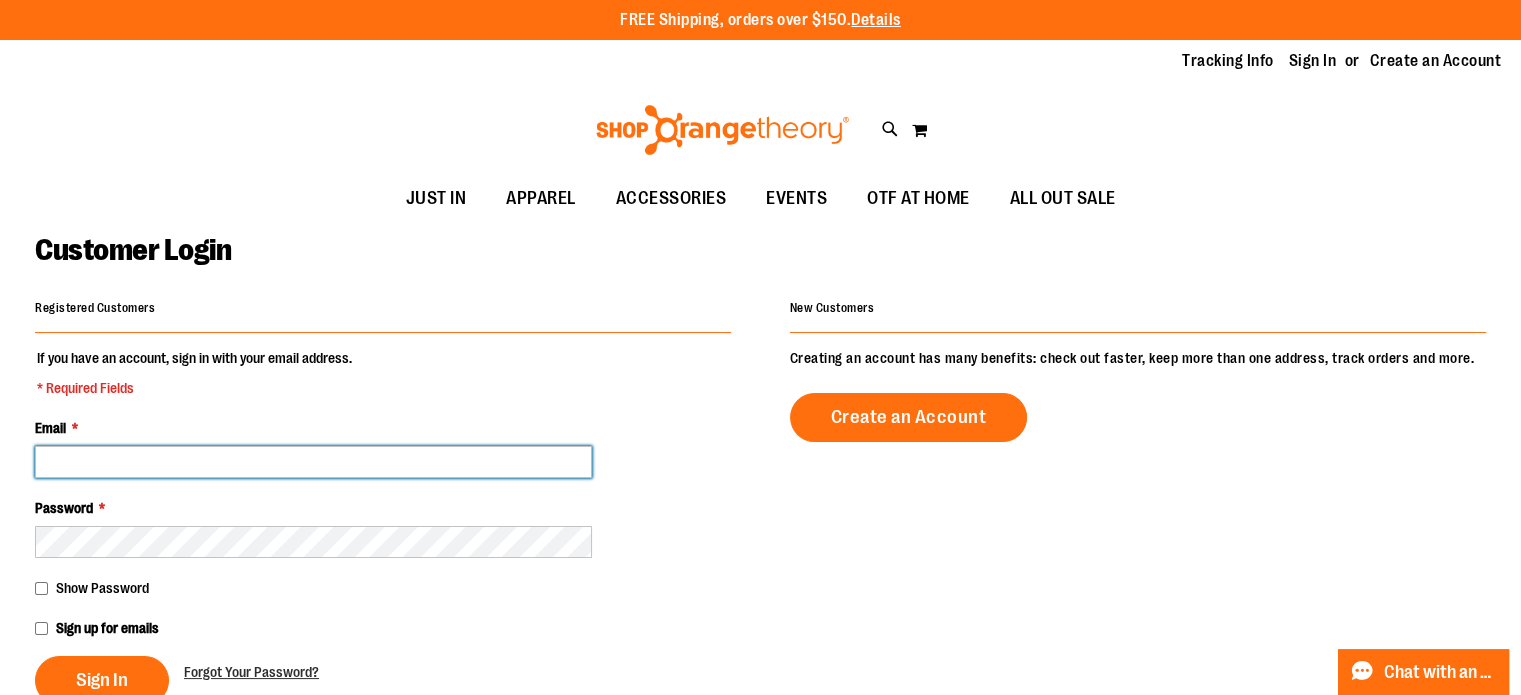 type on "**********" 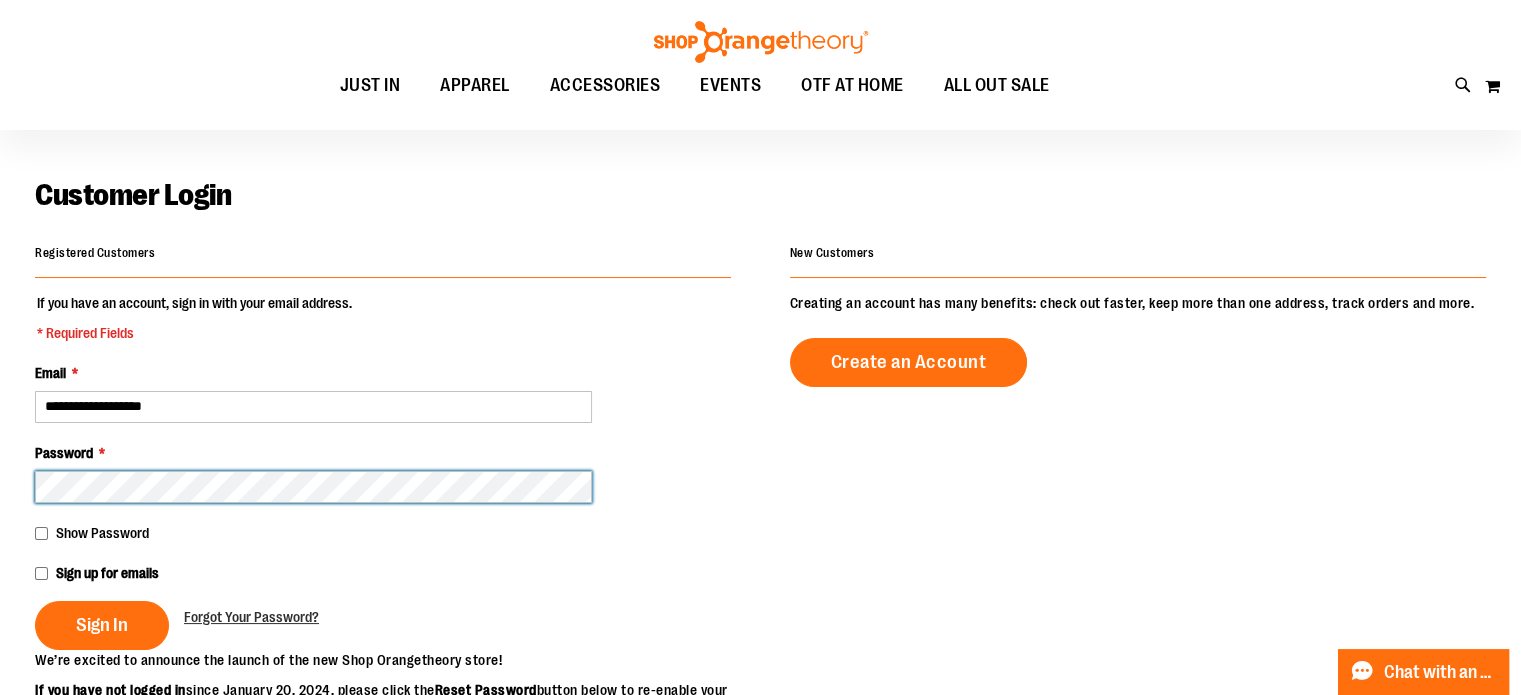 scroll, scrollTop: 100, scrollLeft: 0, axis: vertical 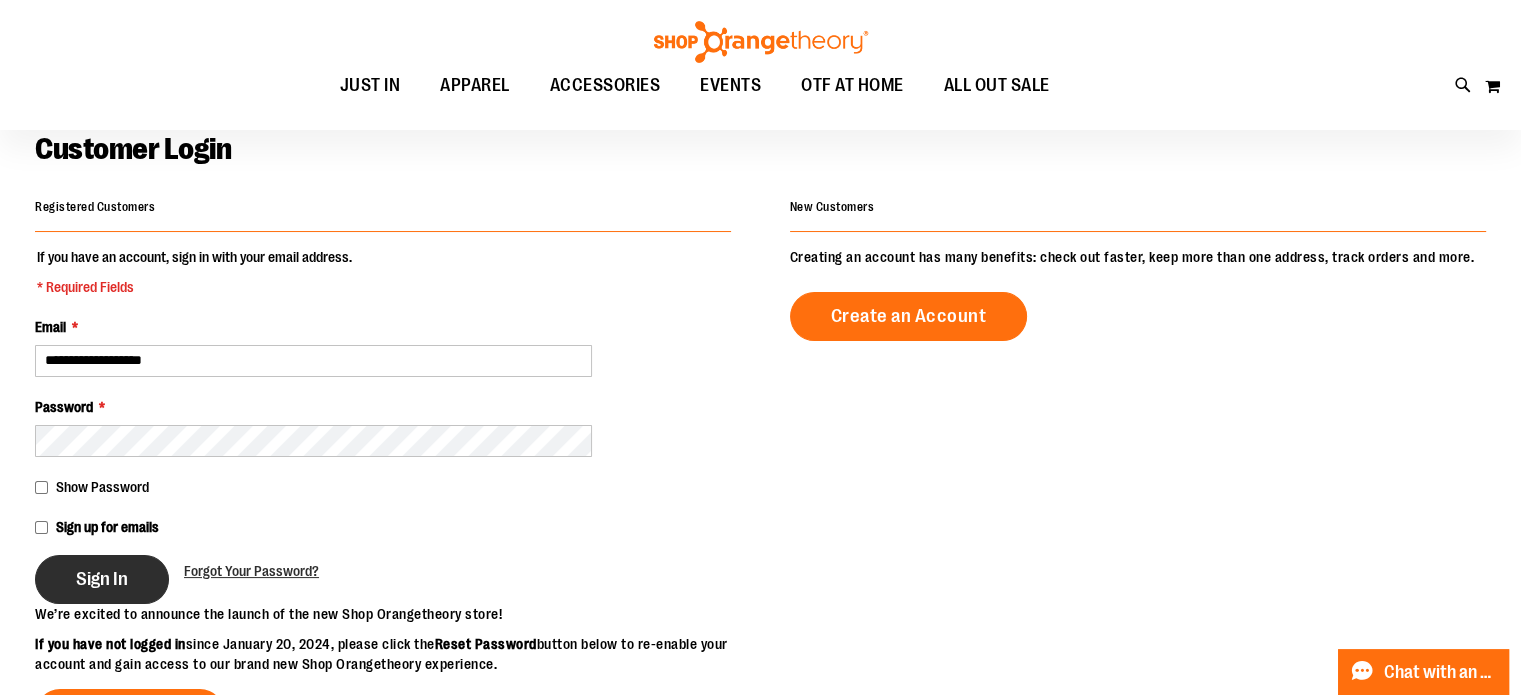 click on "Sign In" at bounding box center (102, 579) 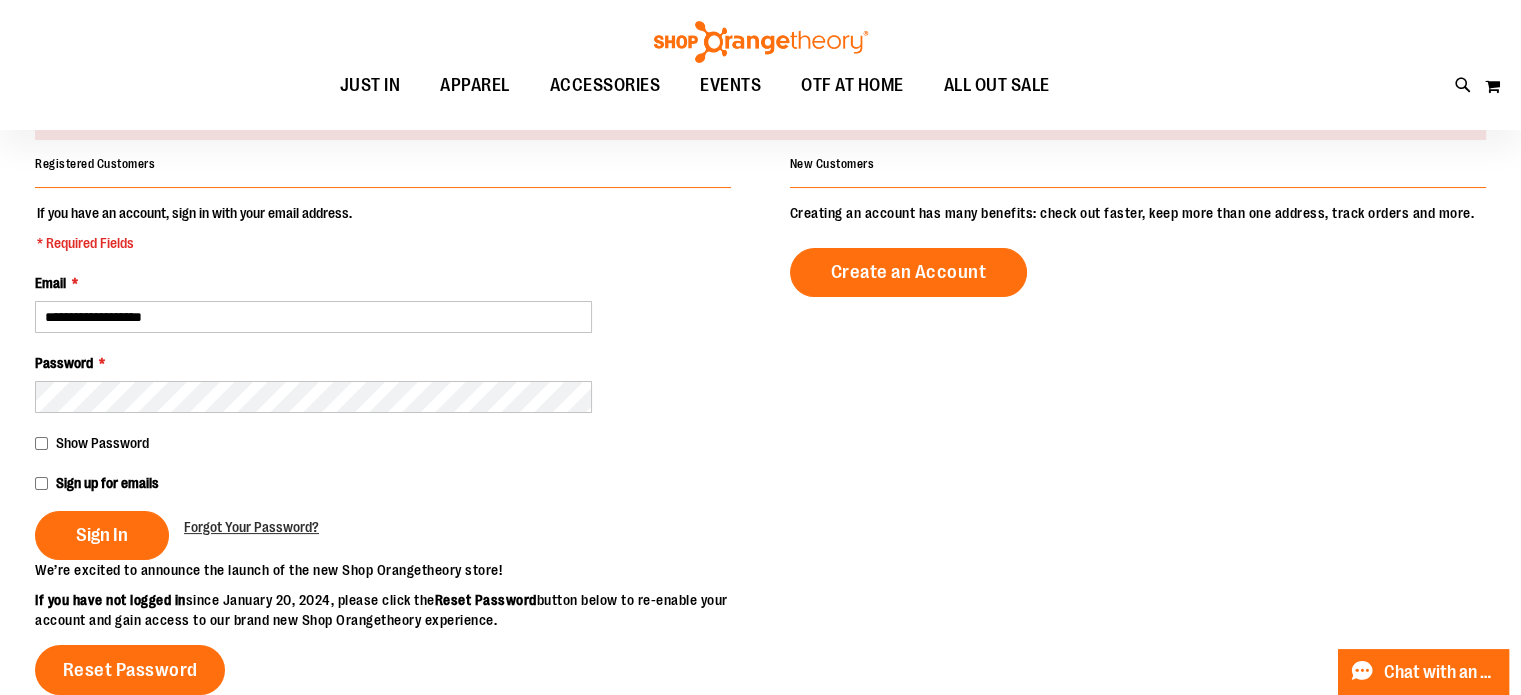 scroll, scrollTop: 200, scrollLeft: 0, axis: vertical 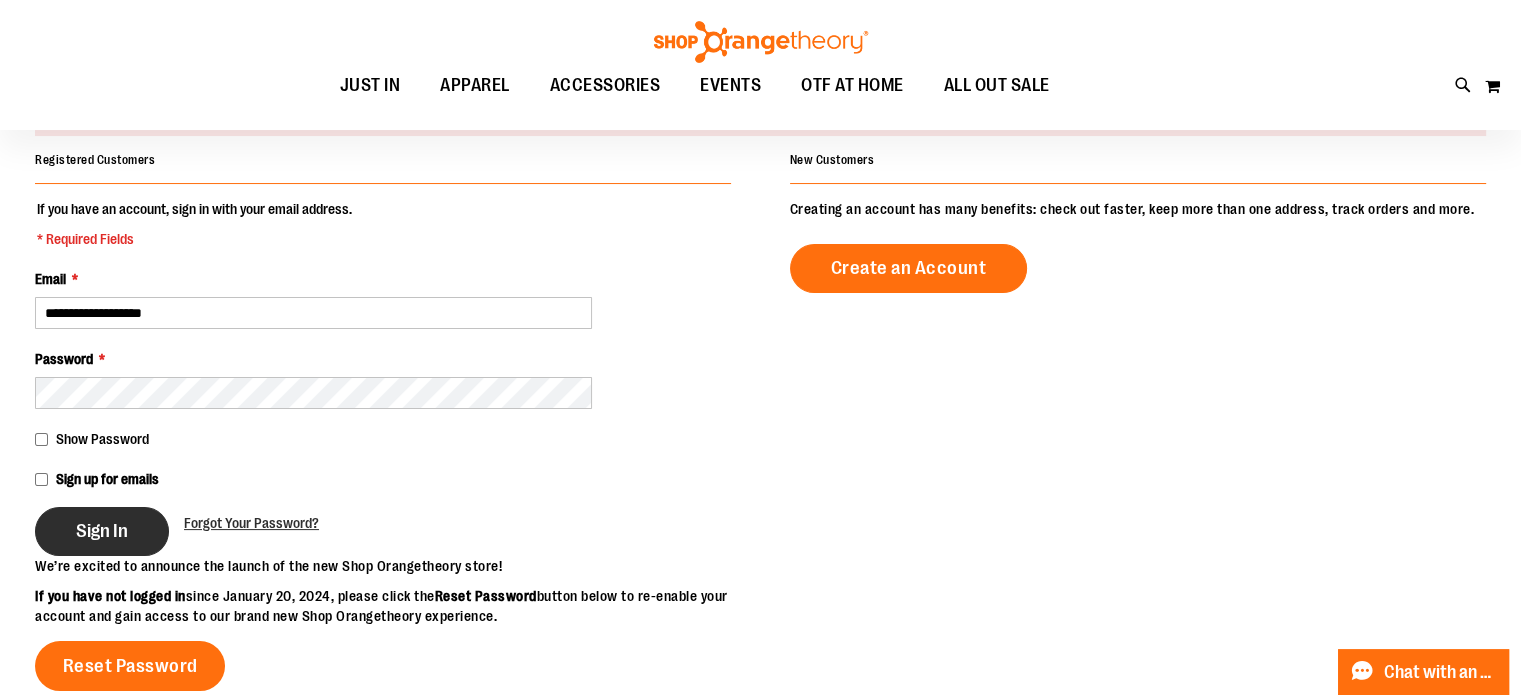 click on "Sign In" at bounding box center (102, 531) 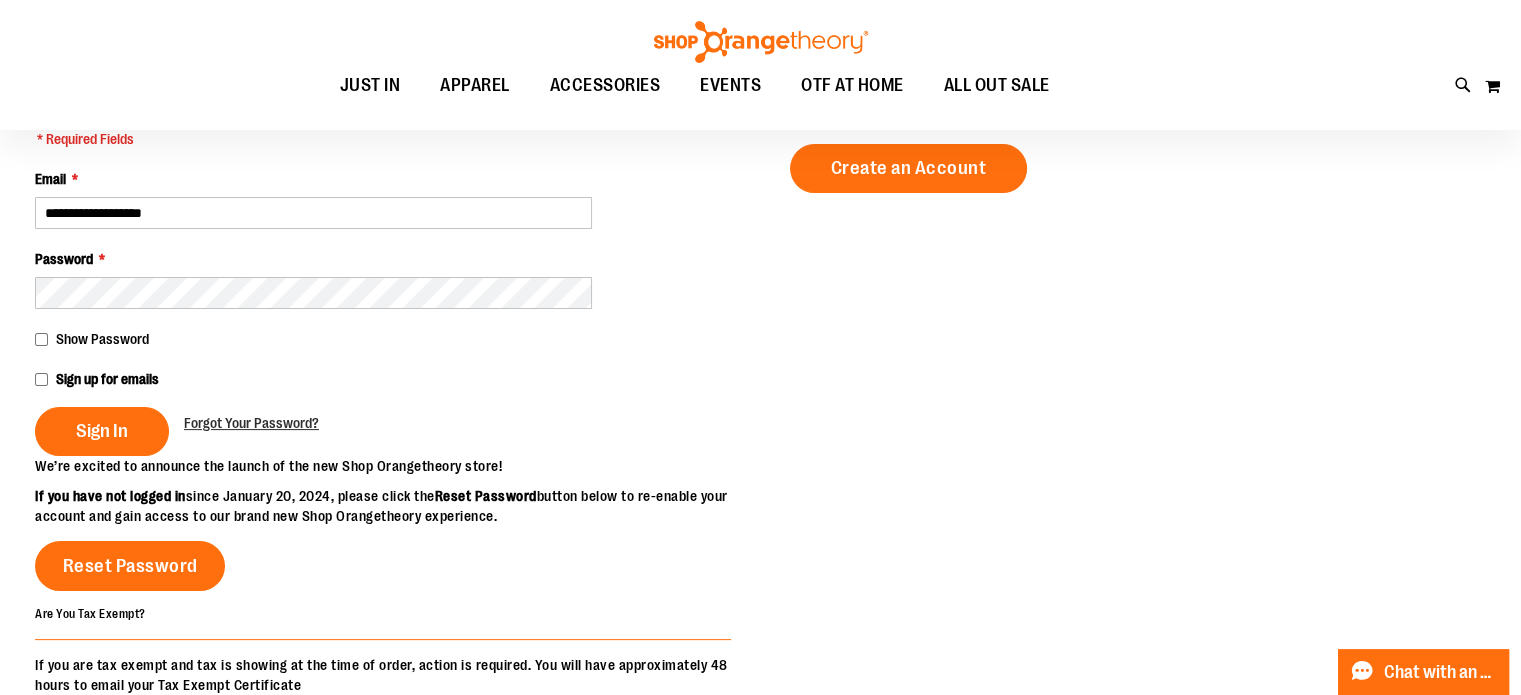 scroll, scrollTop: 0, scrollLeft: 0, axis: both 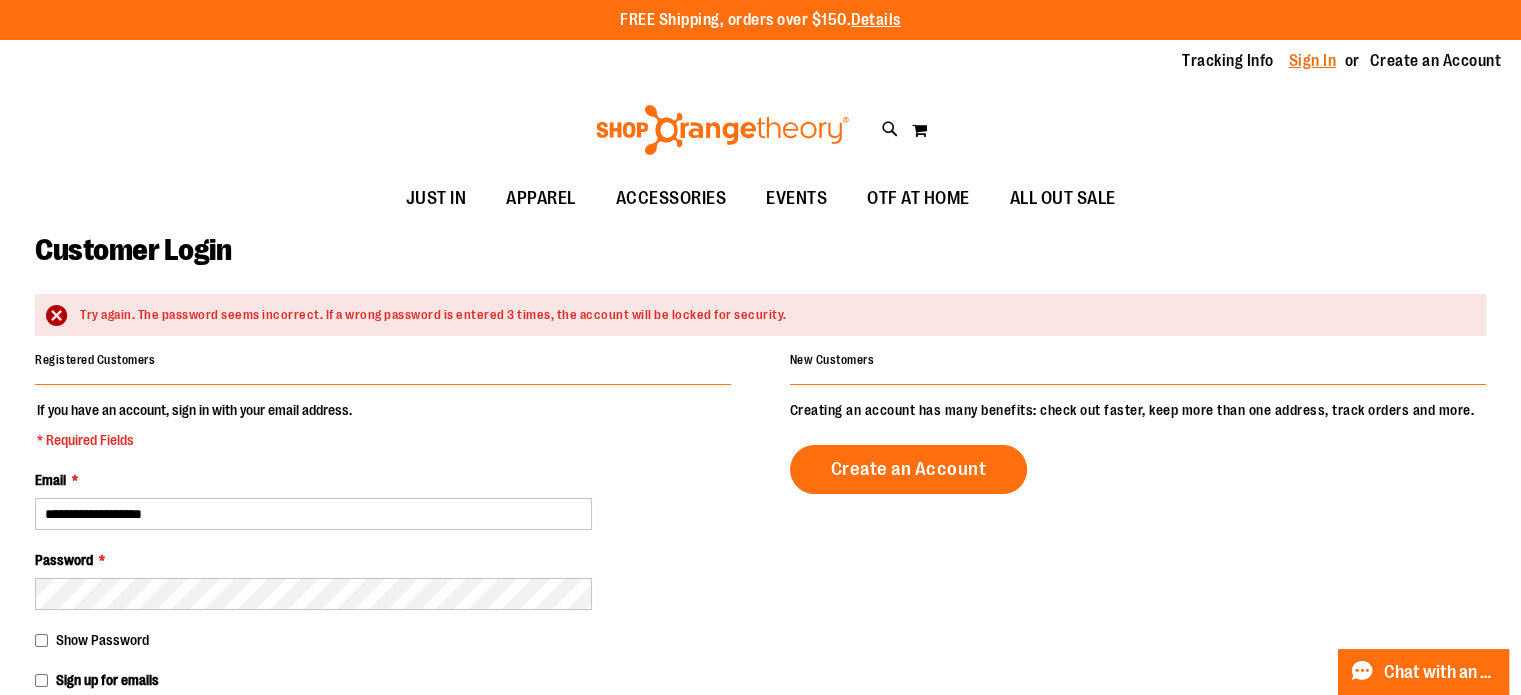 click on "Sign In" at bounding box center (1313, 61) 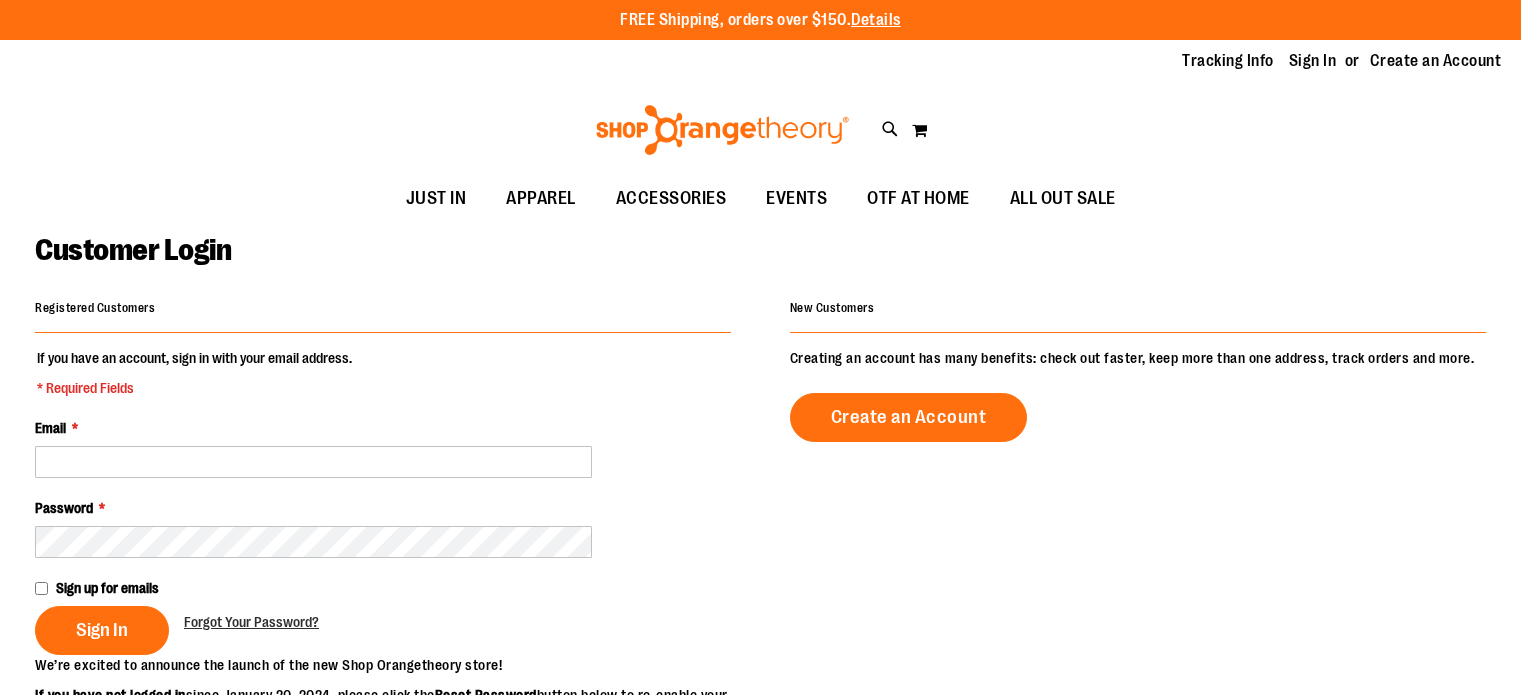 scroll, scrollTop: 0, scrollLeft: 0, axis: both 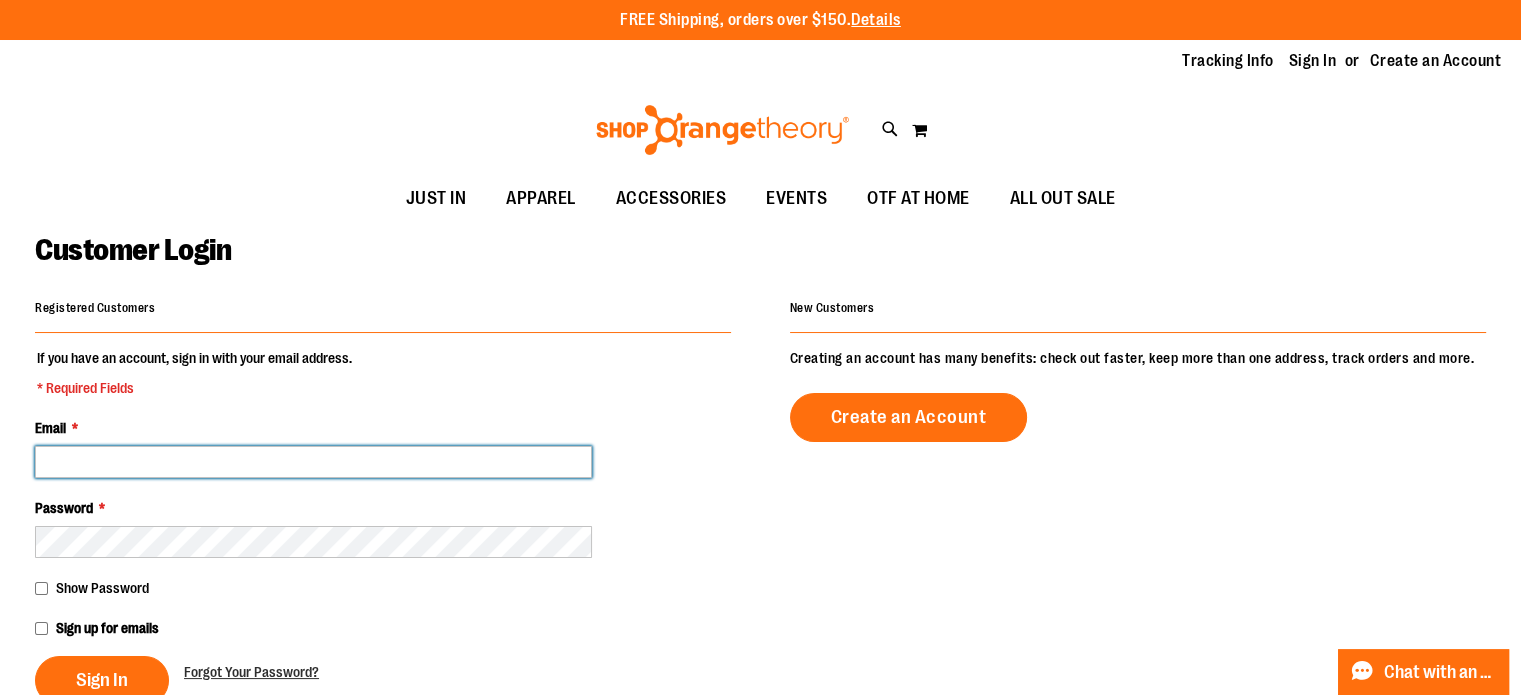 click on "Email *" at bounding box center (313, 462) 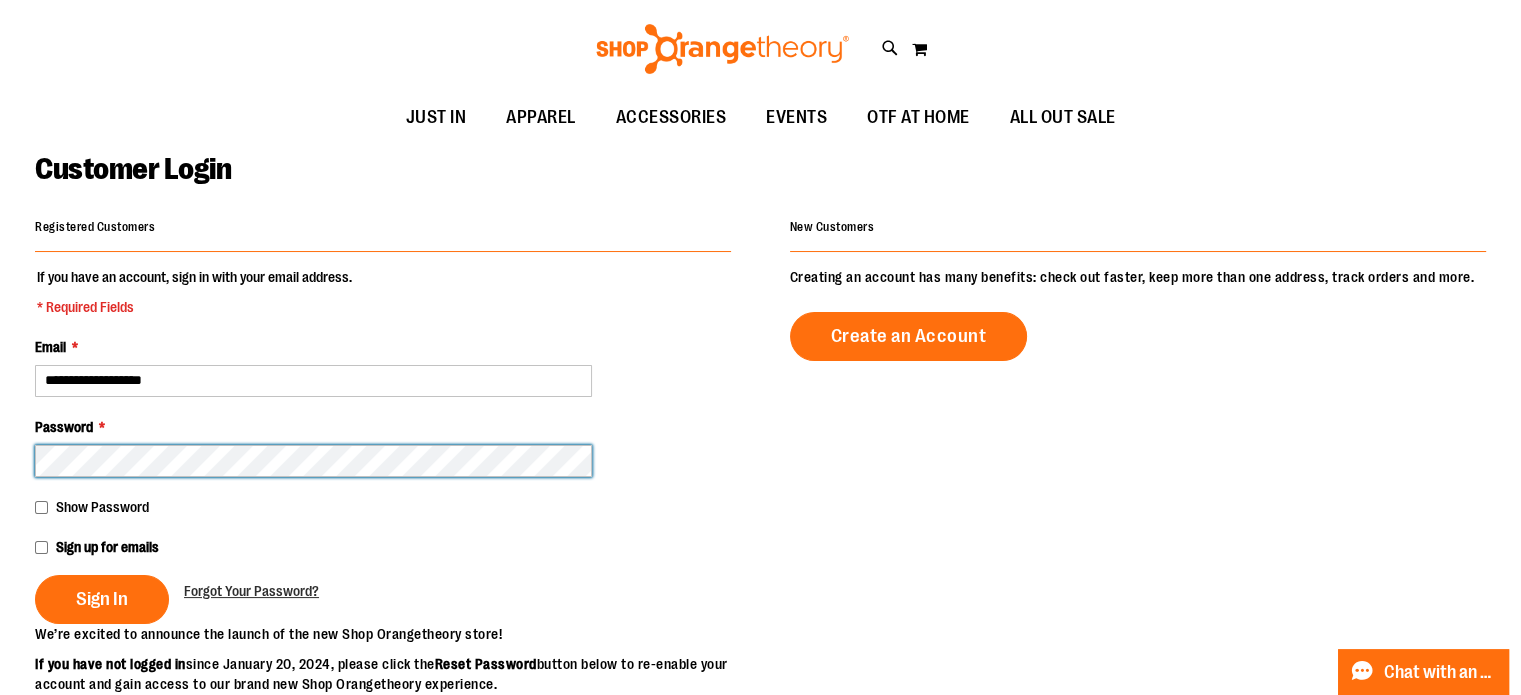 scroll, scrollTop: 200, scrollLeft: 0, axis: vertical 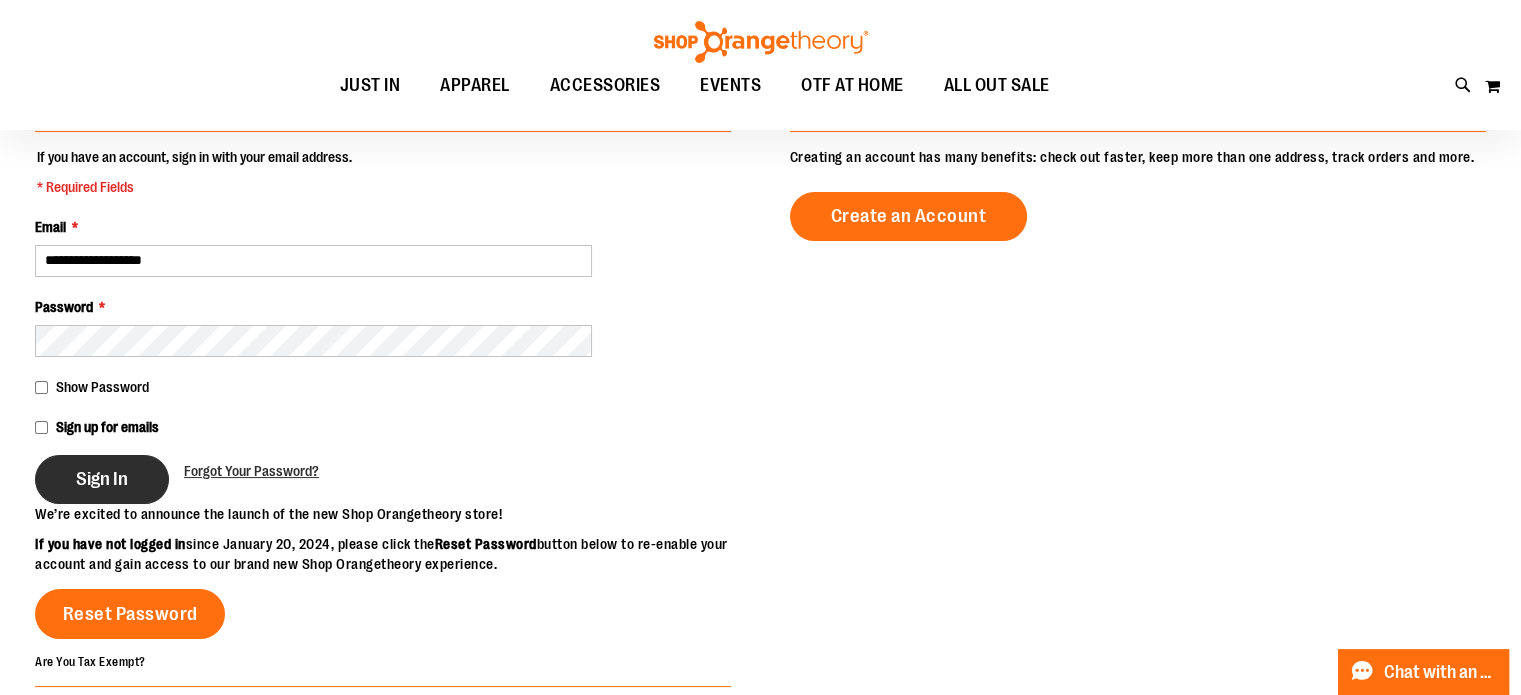click on "Sign In" at bounding box center (102, 479) 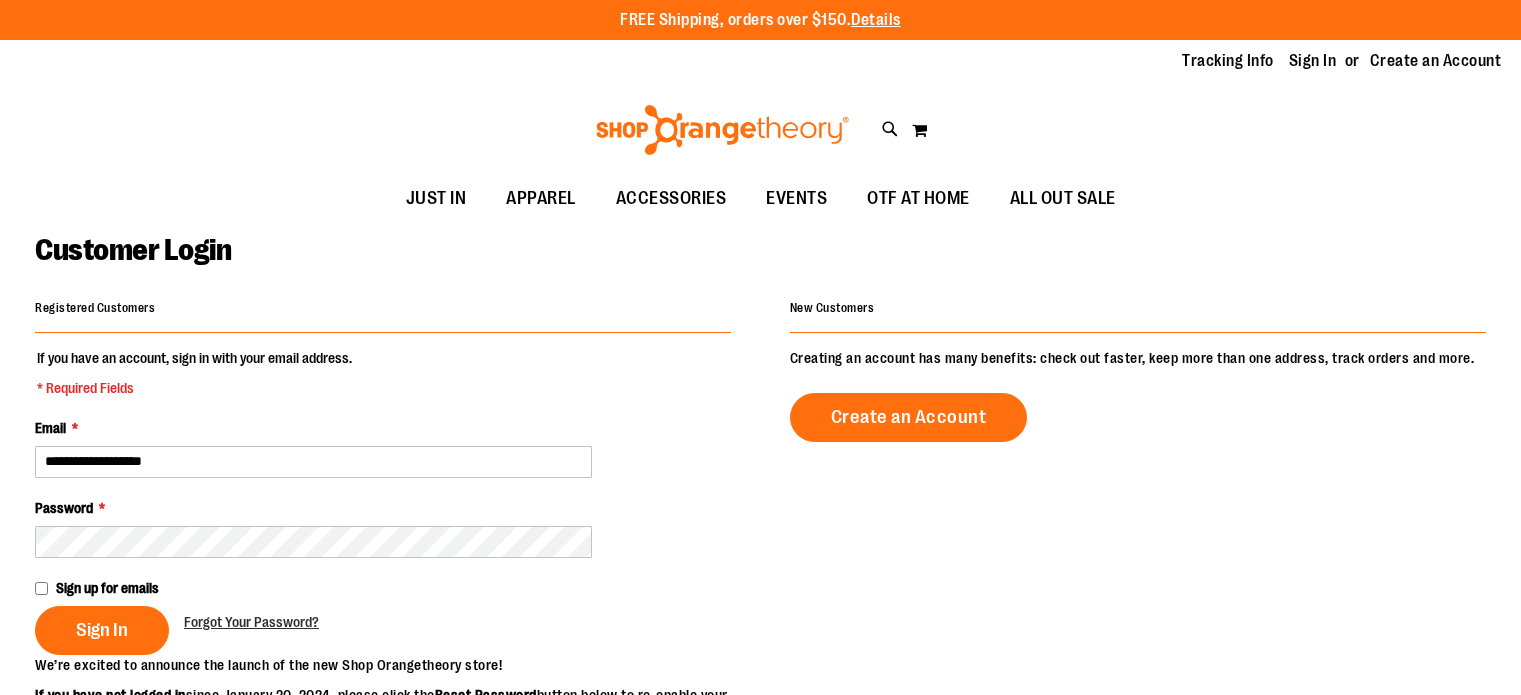 scroll, scrollTop: 0, scrollLeft: 0, axis: both 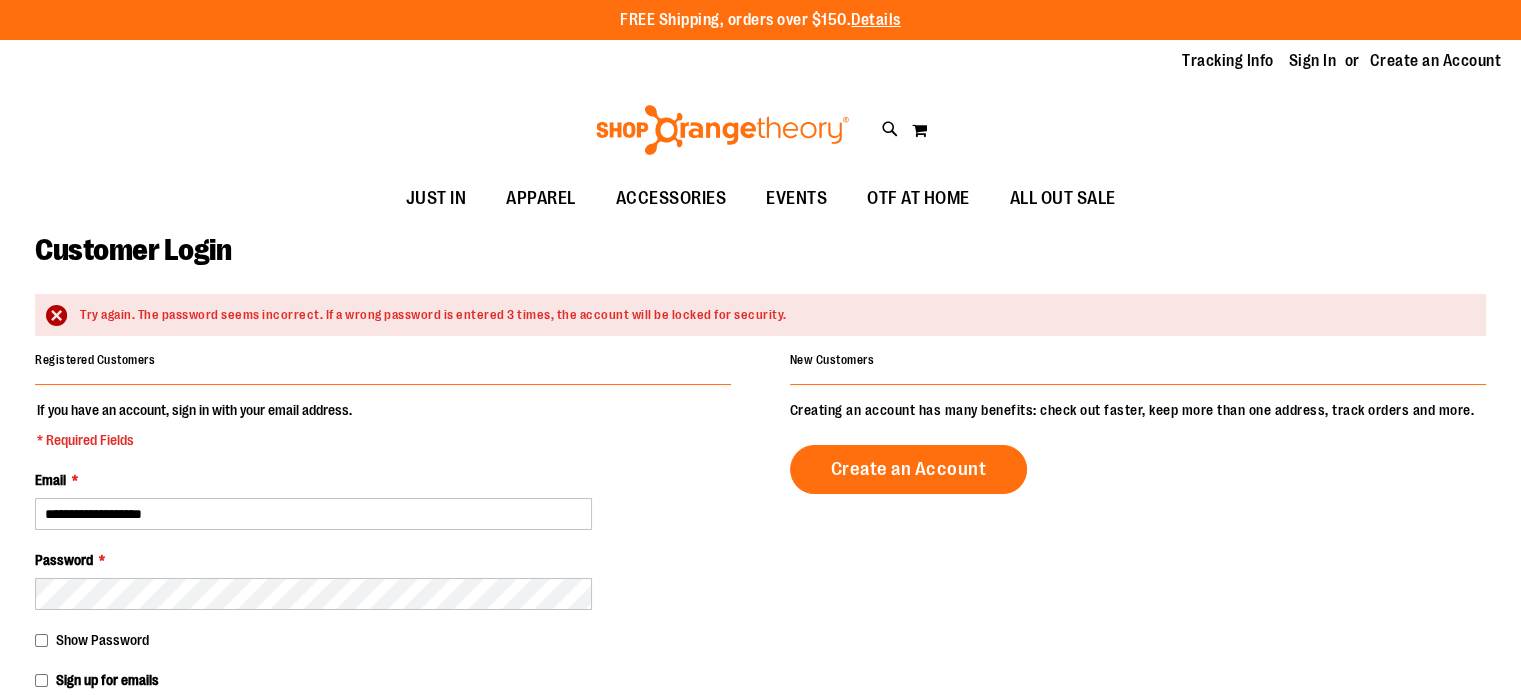 click on "**********" at bounding box center (383, 578) 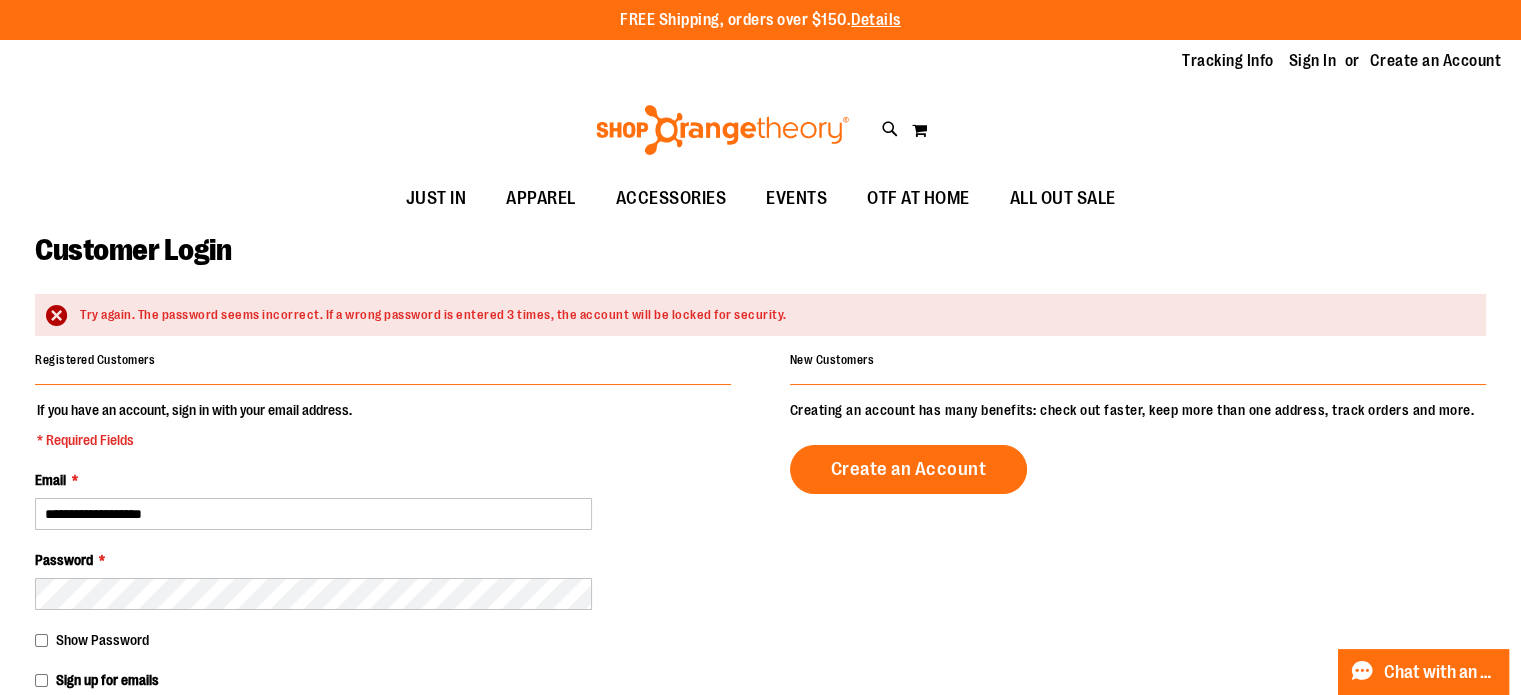 click on "Show Password" at bounding box center (102, 640) 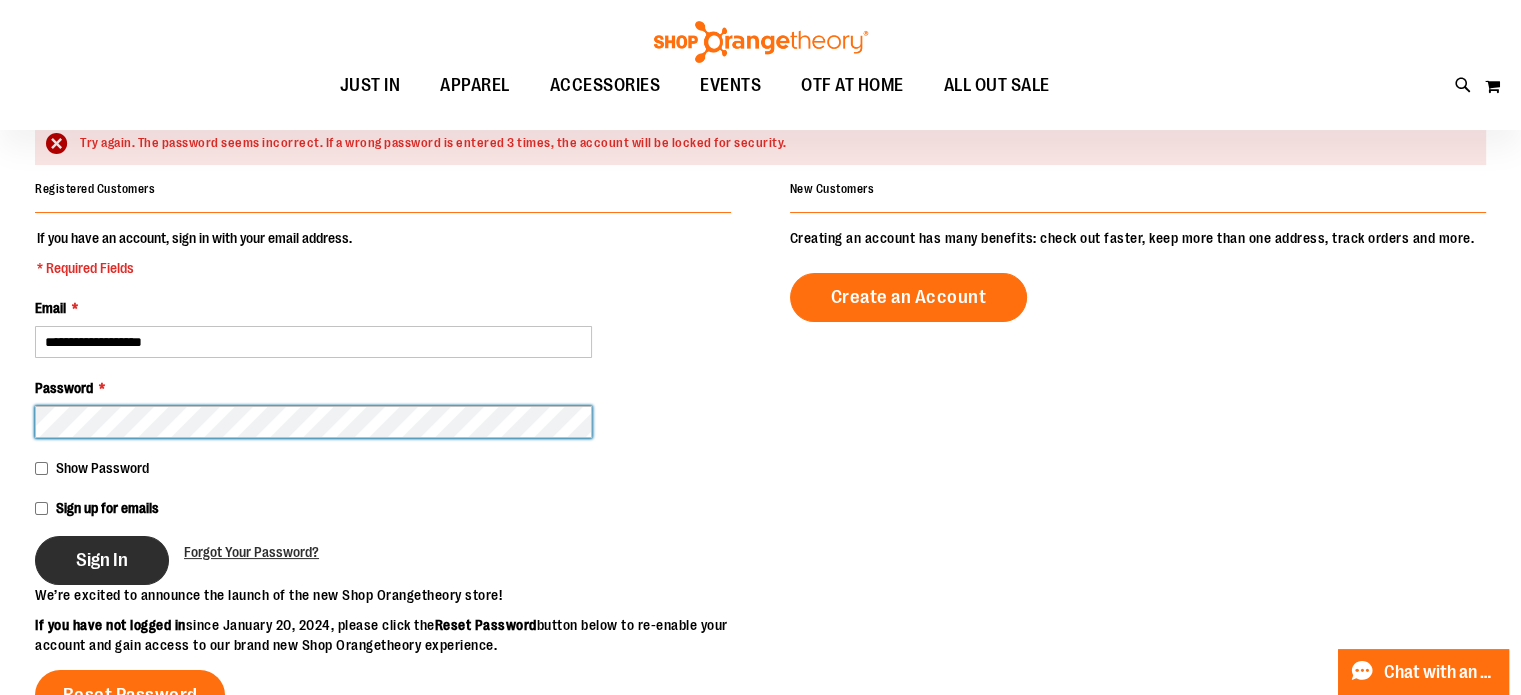 scroll, scrollTop: 200, scrollLeft: 0, axis: vertical 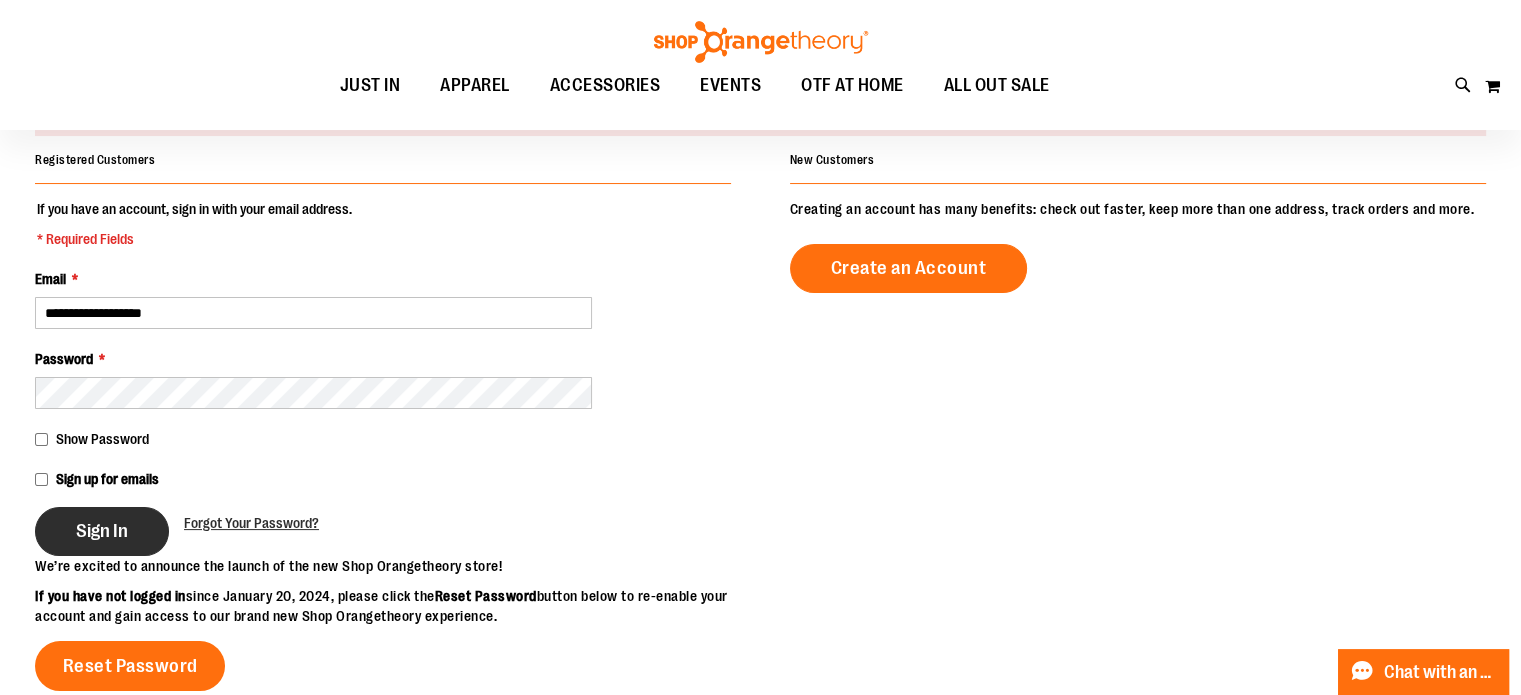 click on "Sign In" at bounding box center (102, 531) 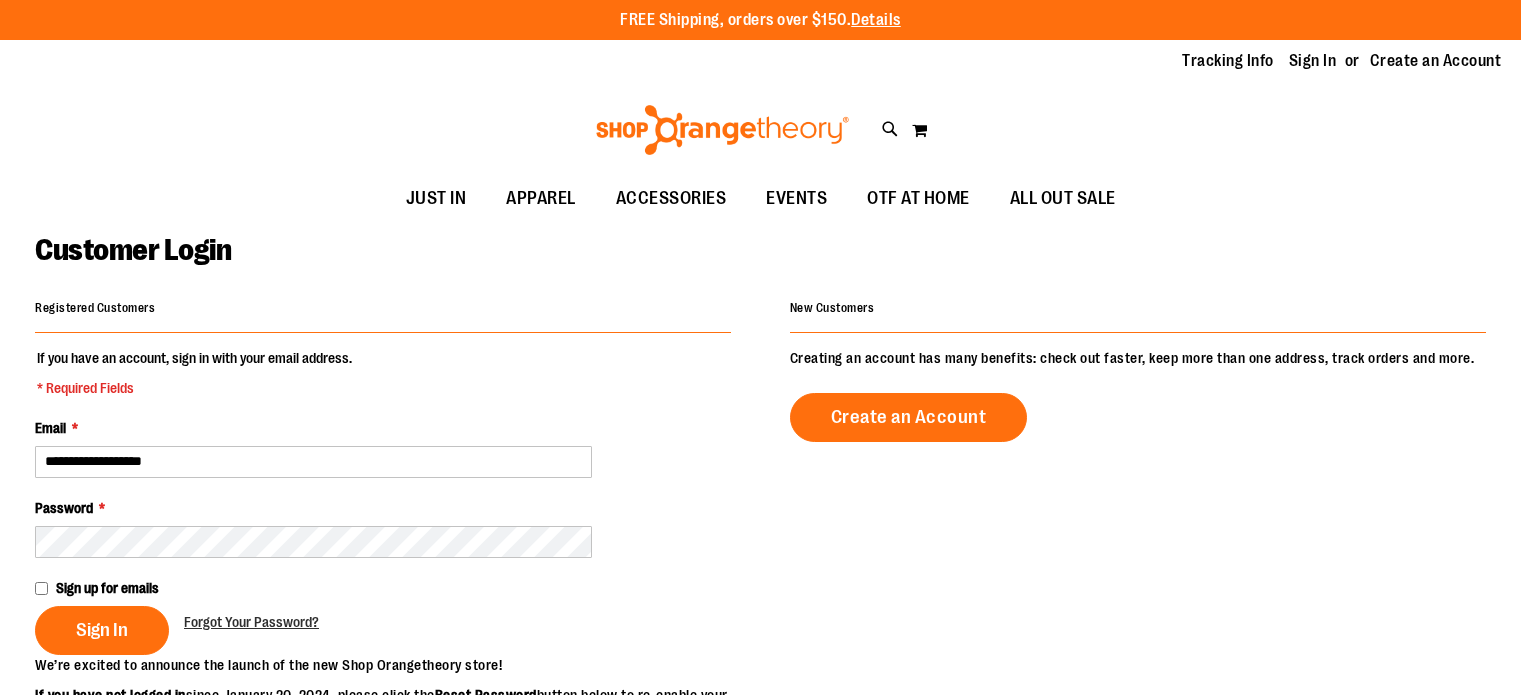 scroll, scrollTop: 0, scrollLeft: 0, axis: both 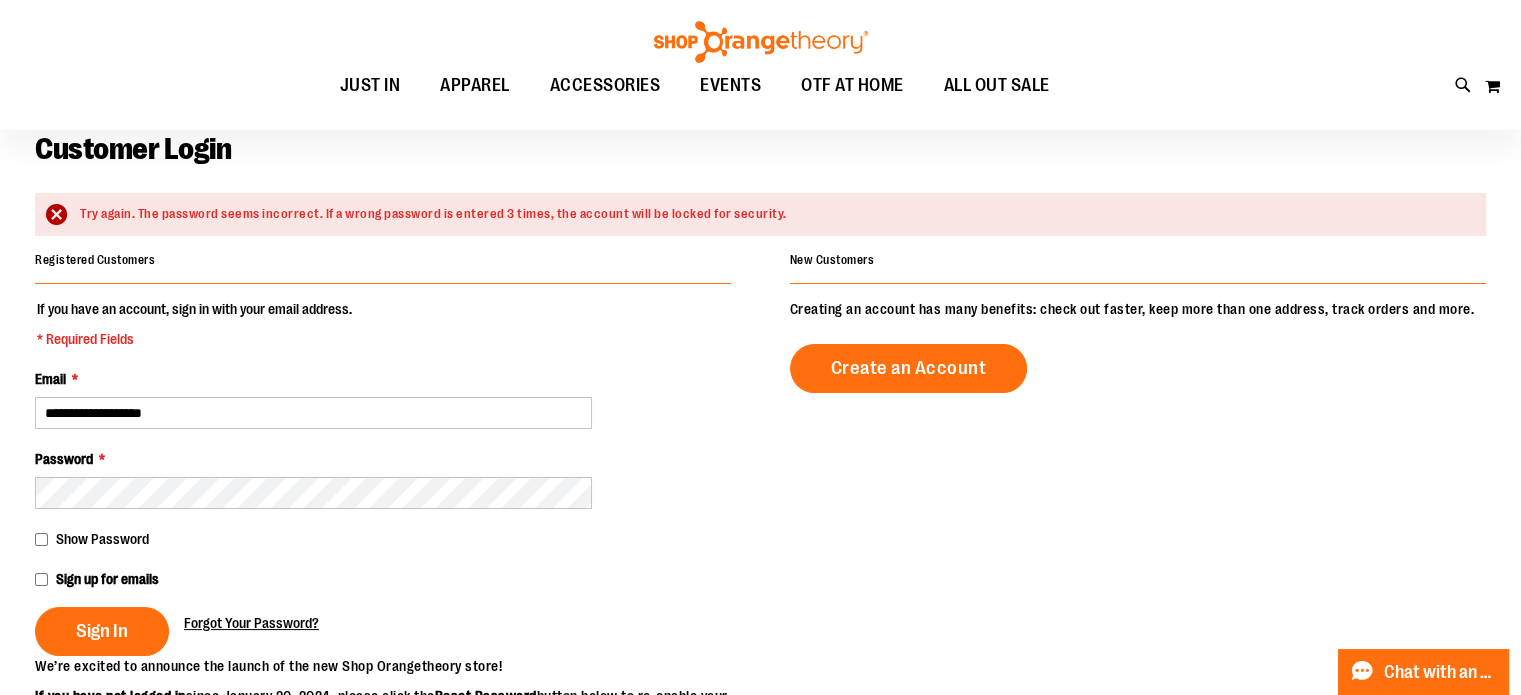 click on "Forgot Your Password?" at bounding box center (251, 623) 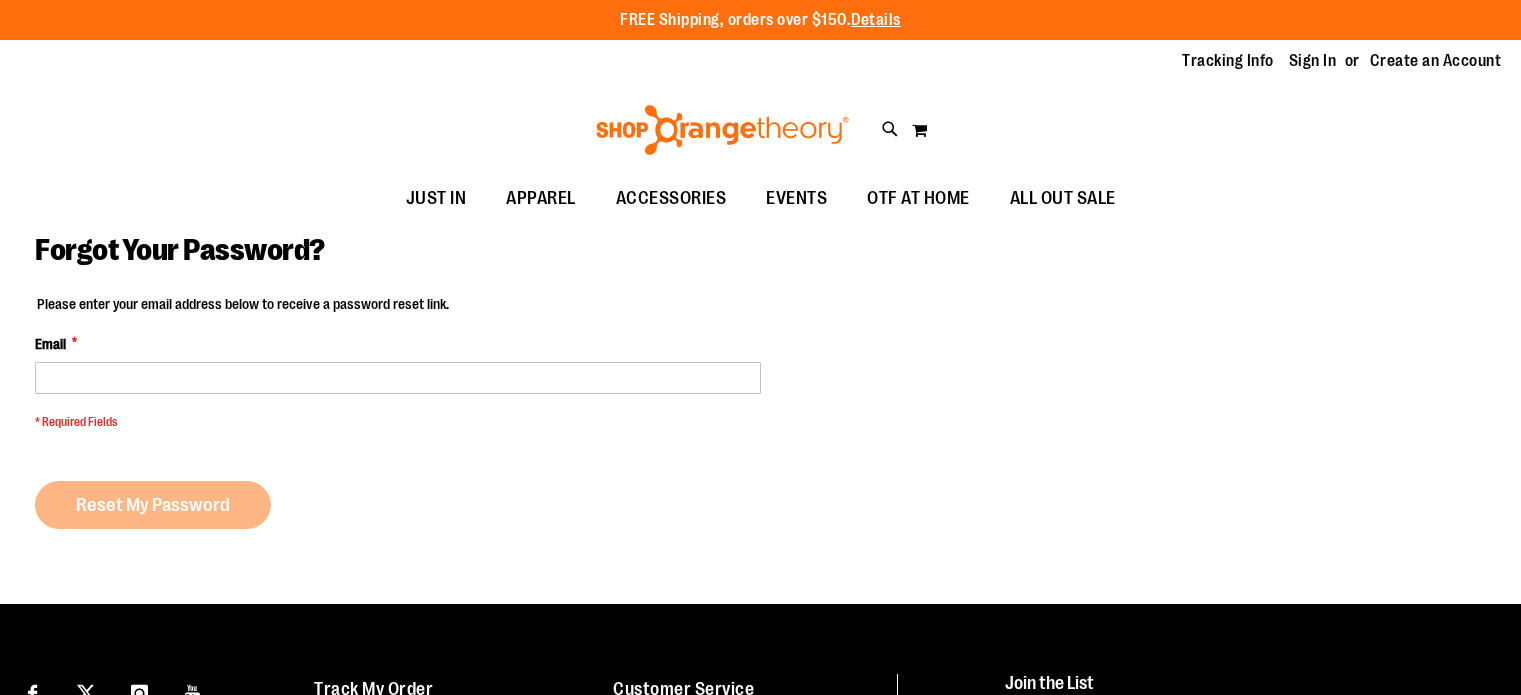 scroll, scrollTop: 0, scrollLeft: 0, axis: both 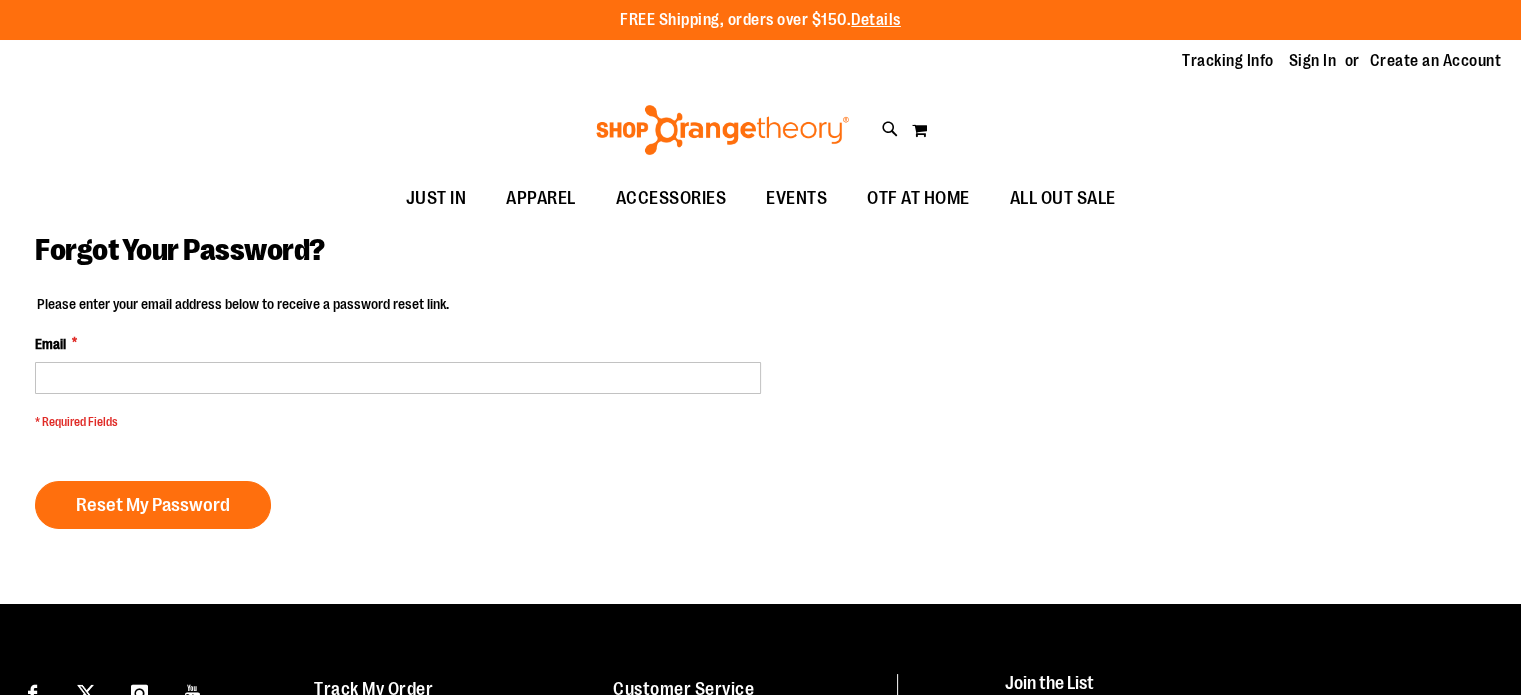 click on "Email *" at bounding box center [398, 364] 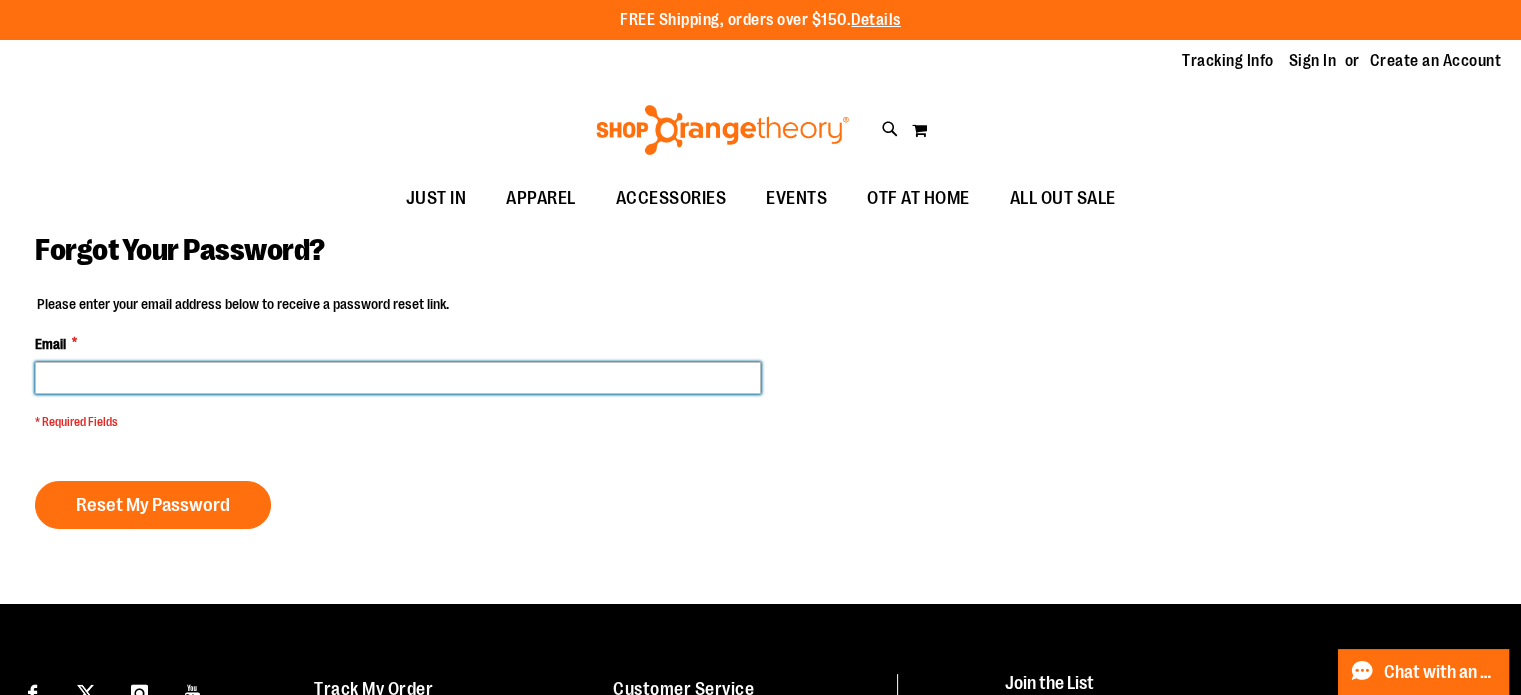click on "Email *" at bounding box center (398, 378) 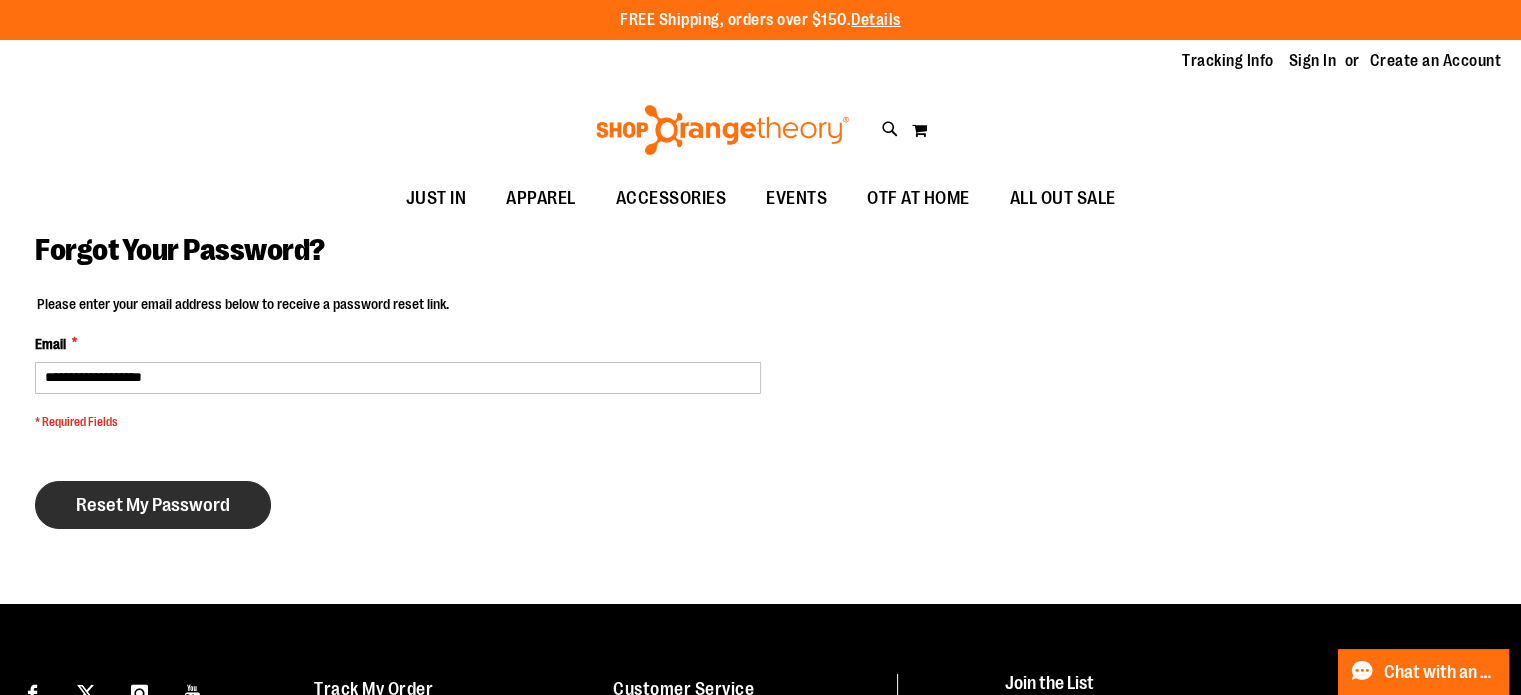 click on "Reset My Password" at bounding box center [153, 505] 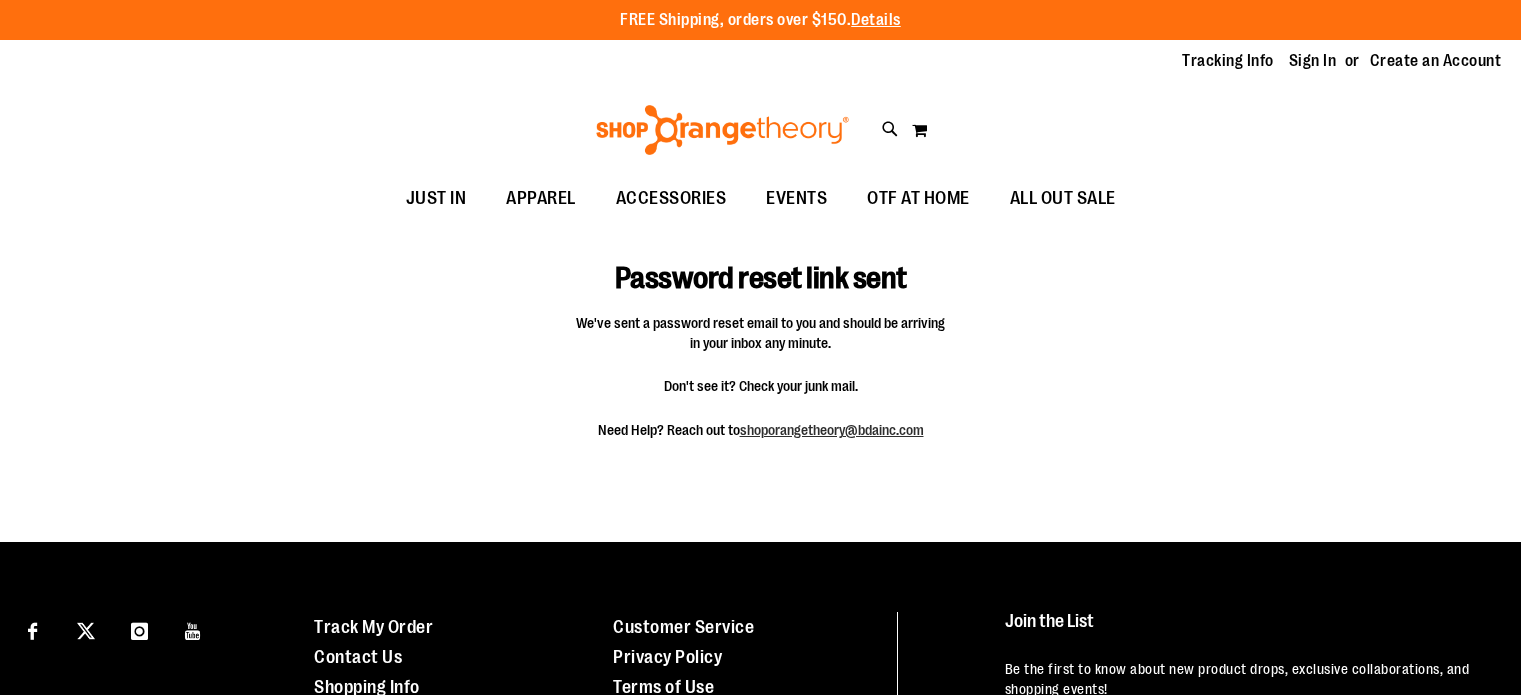 scroll, scrollTop: 0, scrollLeft: 0, axis: both 